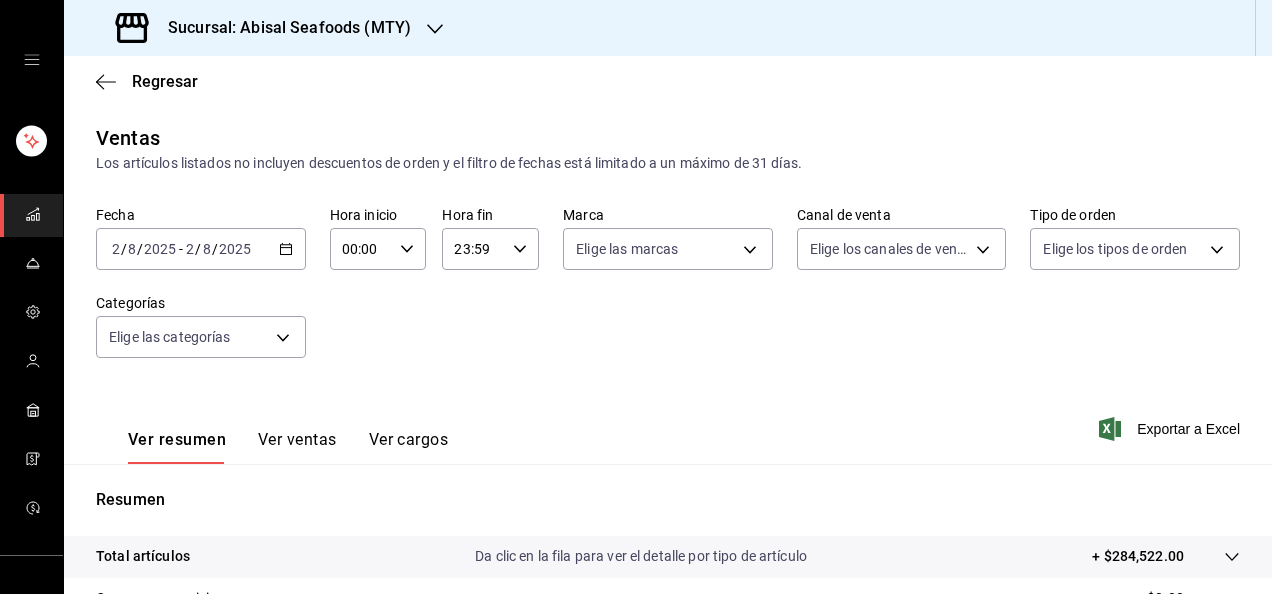 scroll, scrollTop: 0, scrollLeft: 0, axis: both 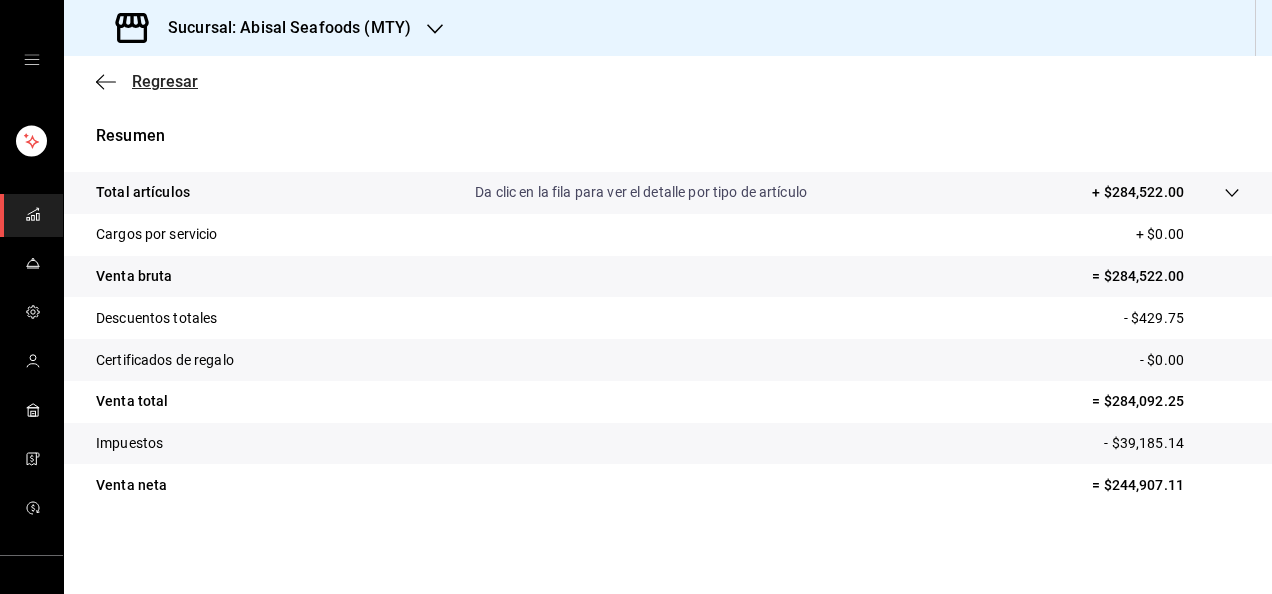 click on "Regresar" at bounding box center [165, 81] 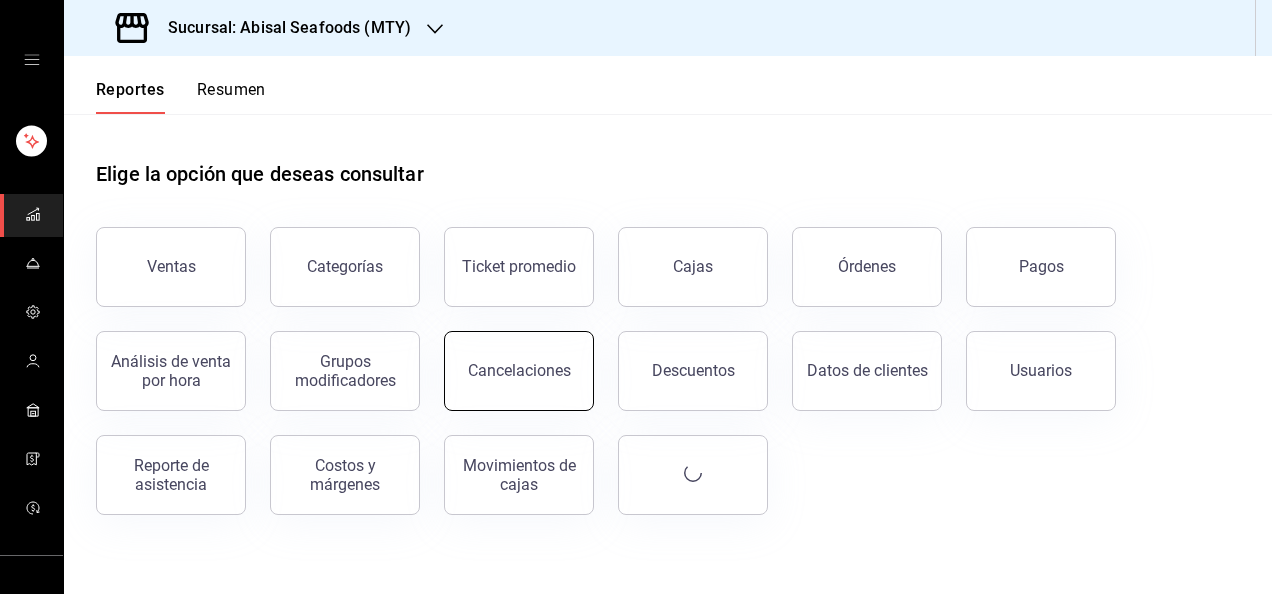 click on "Cancelaciones" at bounding box center (519, 371) 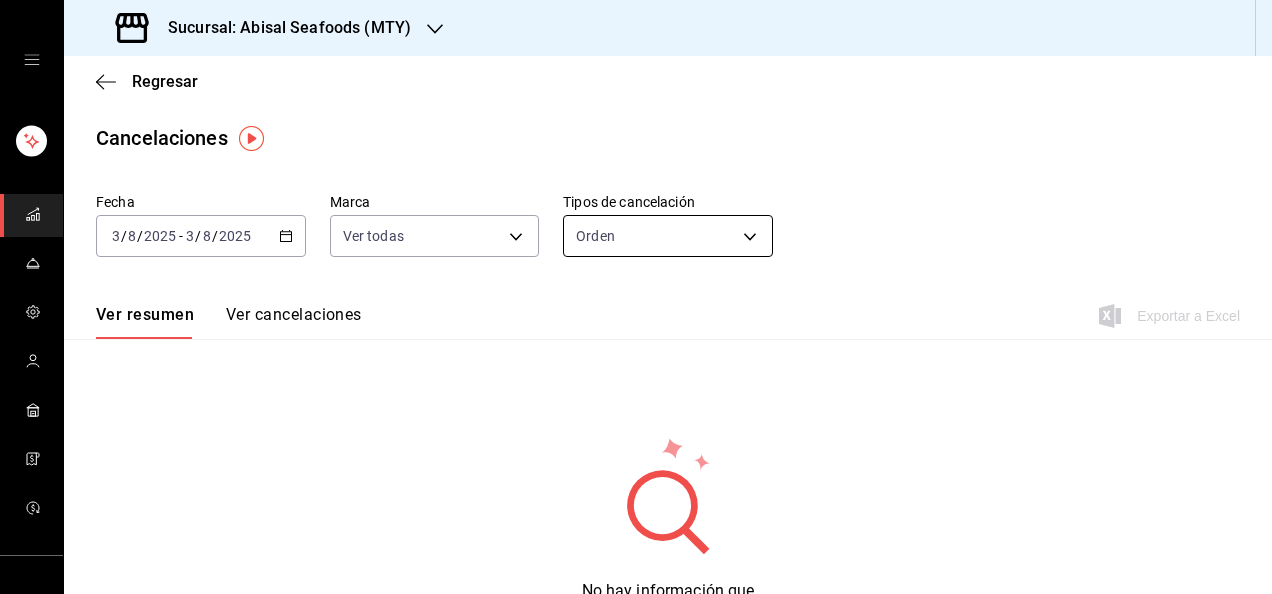 click on "Sucursal: Abisal Seafoods (MTY) Regresar Cancelaciones Fecha 2025-08-03 3 / 8 / 2025 - 2025-08-03 3 / 8 / 2025 Marca Ver todas [object Object],[object Object] Tipos de cancelación Orden ORDER Ver resumen Ver cancelaciones Exportar a Excel No hay información que mostrar GANA 1 MES GRATIS EN TU SUSCRIPCIÓN AQUÍ ¿Recuerdas cómo empezó tu restaurante?
Hoy puedes ayudar a un colega a tener el mismo cambio que tú viviste.
Recomienda Parrot directamente desde tu Portal Administrador.
Es fácil y rápido.
🎁 Por cada restaurante que se una, ganas 1 mes gratis. Ver video tutorial Ir a video Visitar centro de ayuda (81) [PHONE] soporte@[DOMAIN].io Visitar centro de ayuda (81) [PHONE] soporte@[DOMAIN].io" at bounding box center (636, 297) 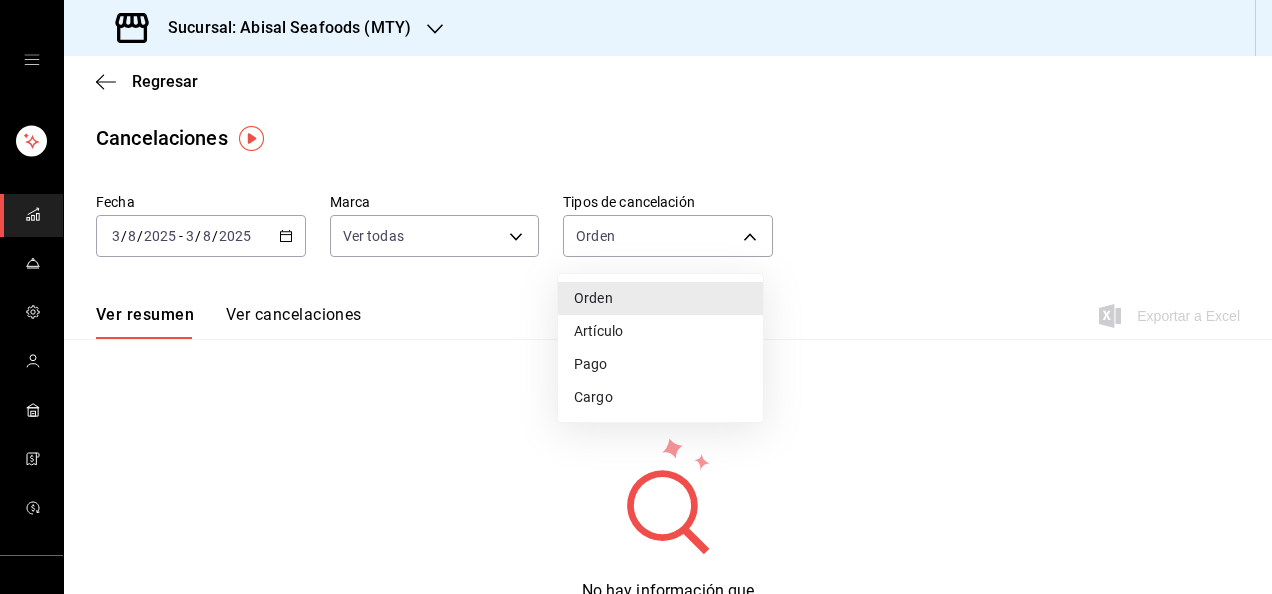 click on "Artículo" at bounding box center [660, 331] 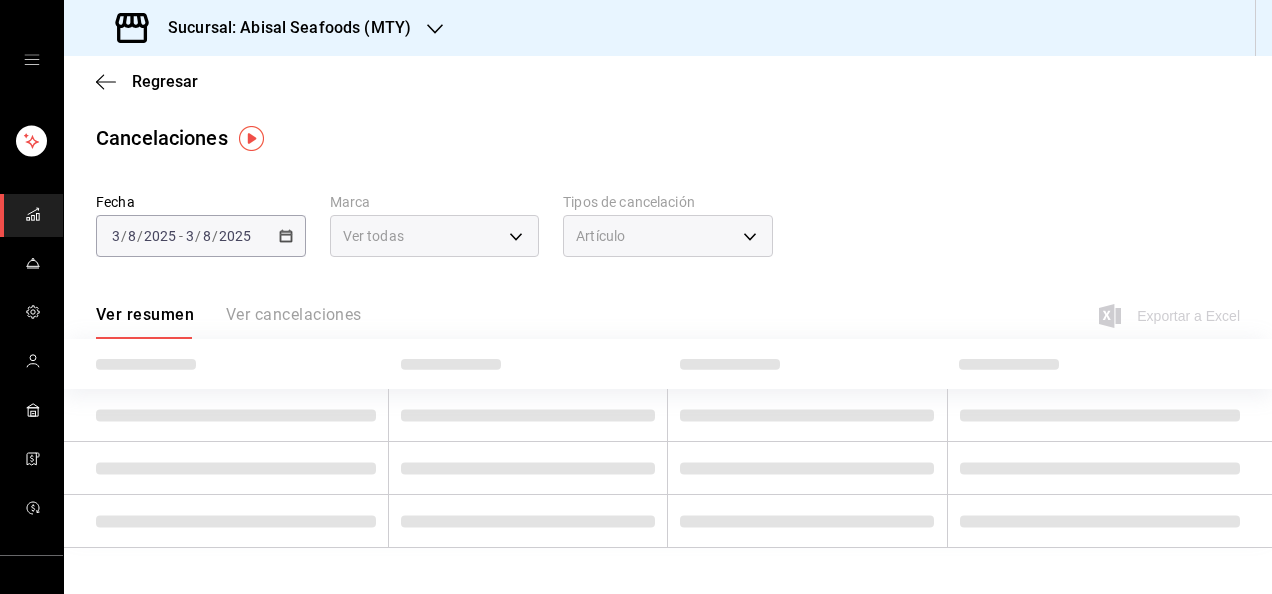 click on "Ver resumen Ver cancelaciones" at bounding box center [229, 322] 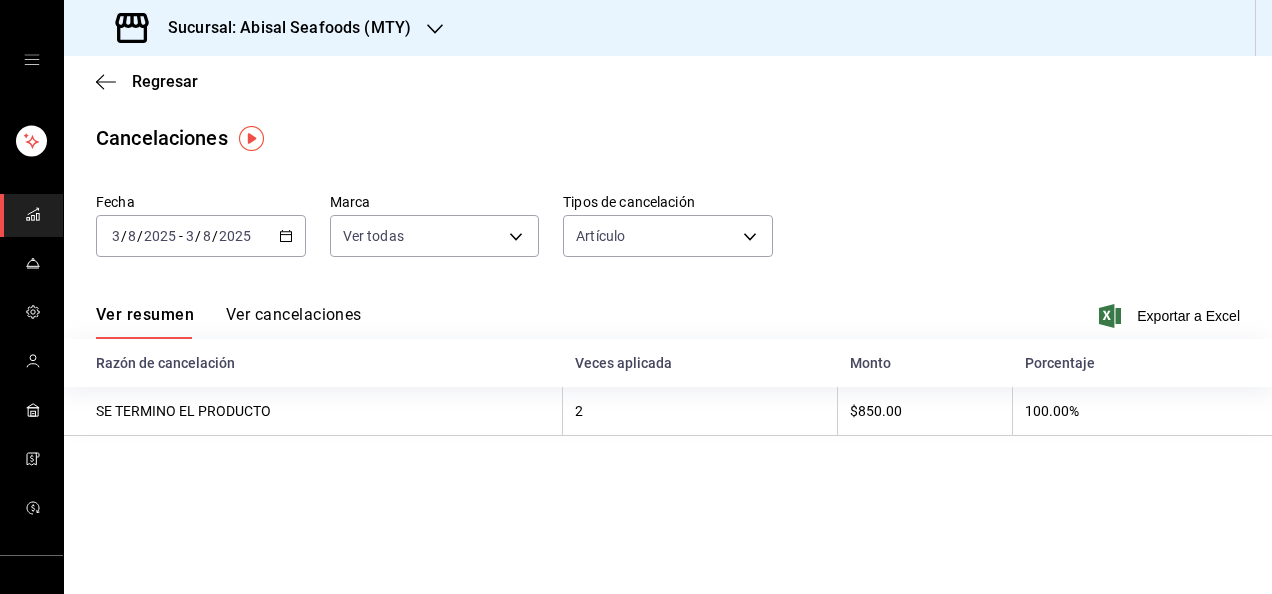 click on "Ver cancelaciones" at bounding box center [294, 322] 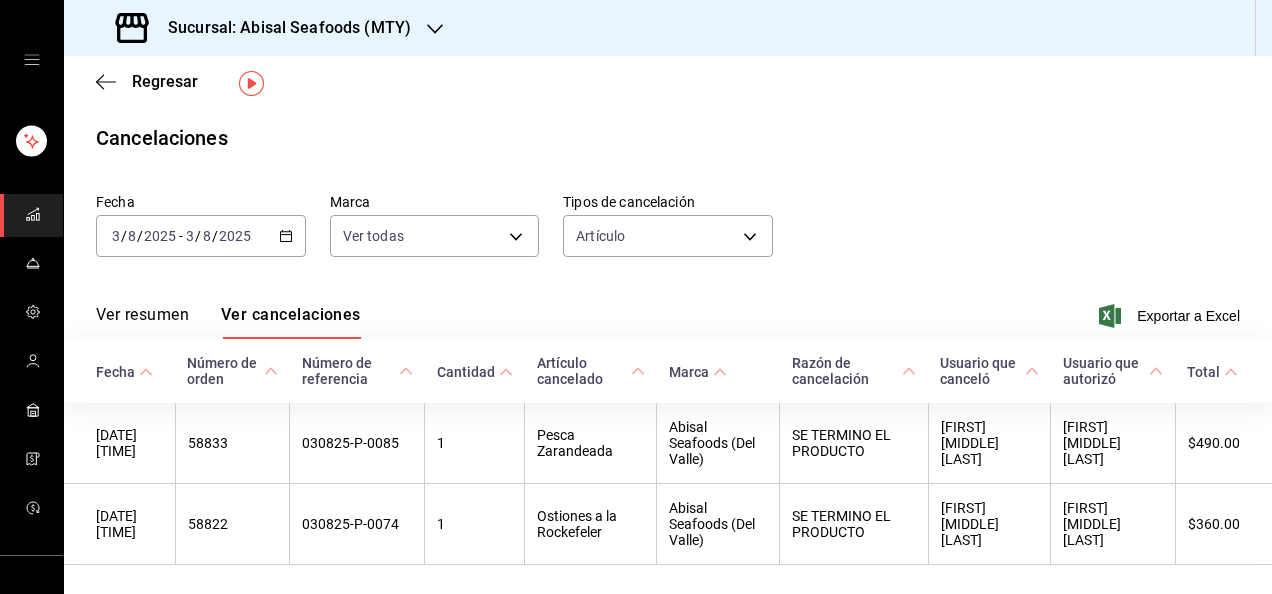 scroll, scrollTop: 56, scrollLeft: 0, axis: vertical 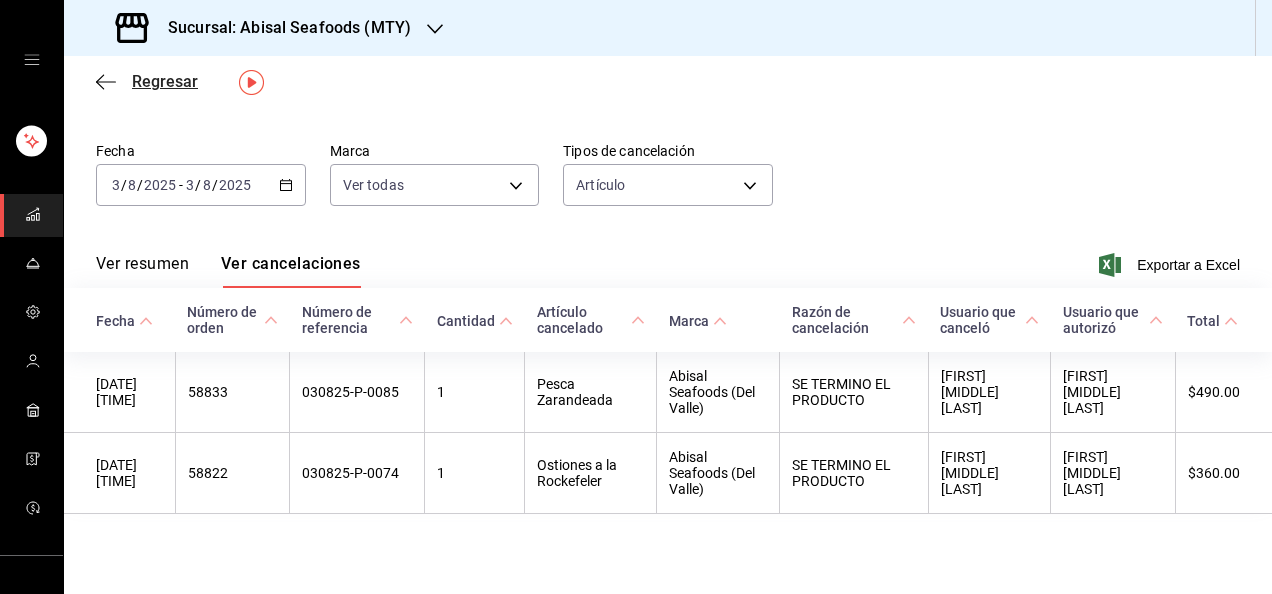 click on "Regresar" at bounding box center (165, 81) 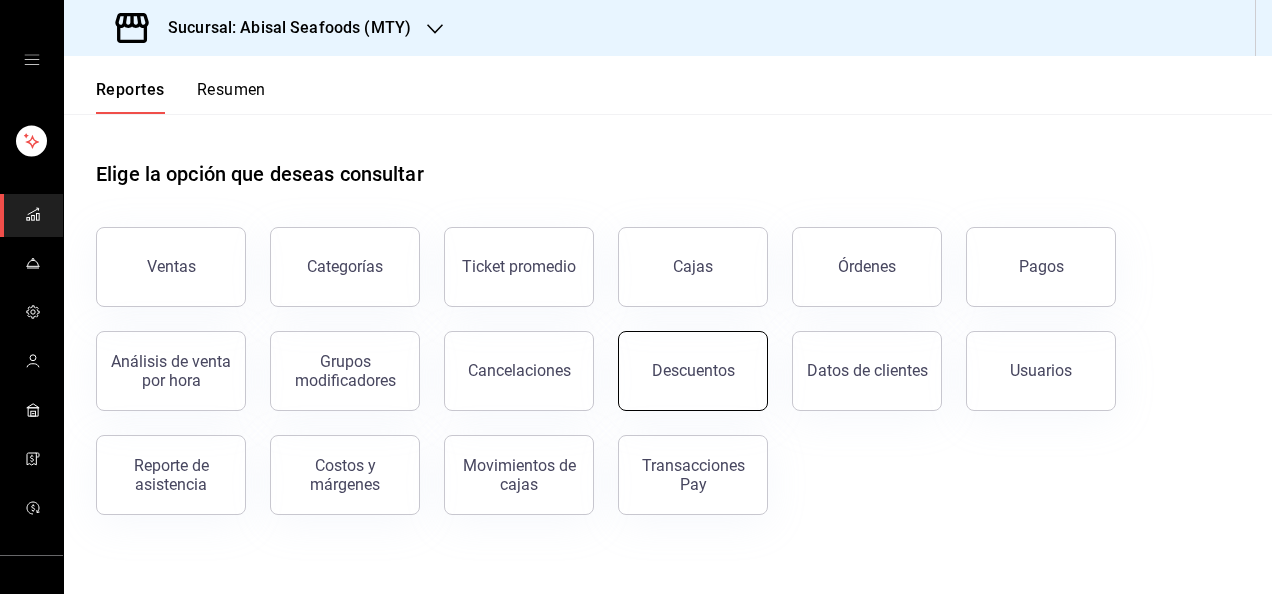 click on "Descuentos" at bounding box center [693, 371] 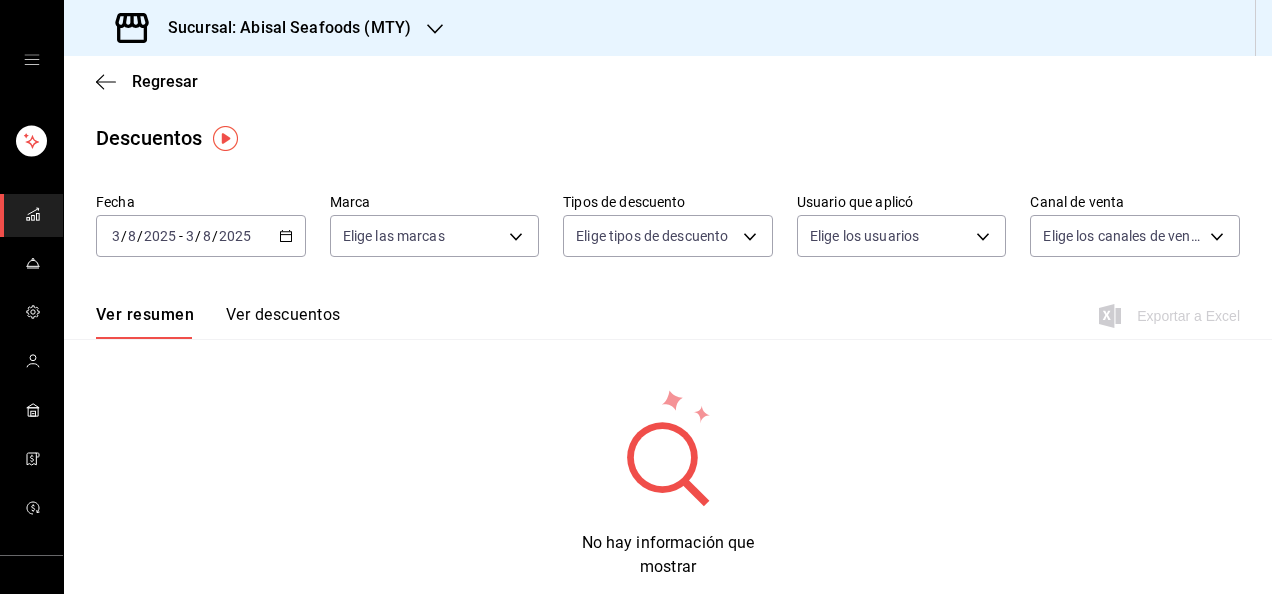 click 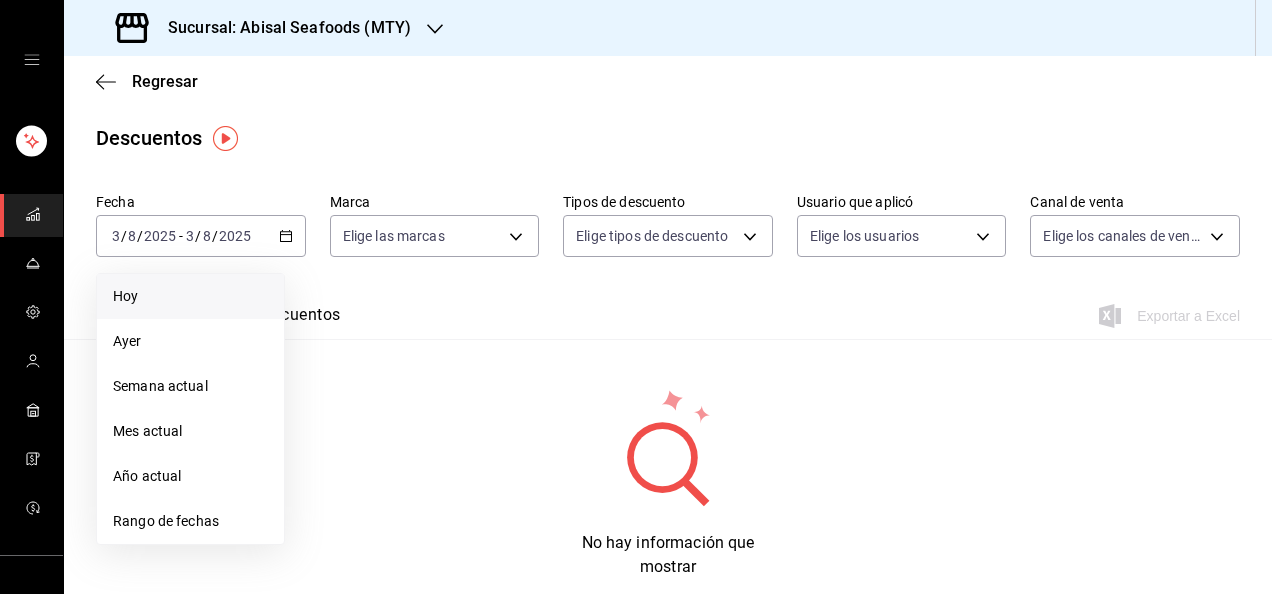 click on "Hoy" at bounding box center (190, 296) 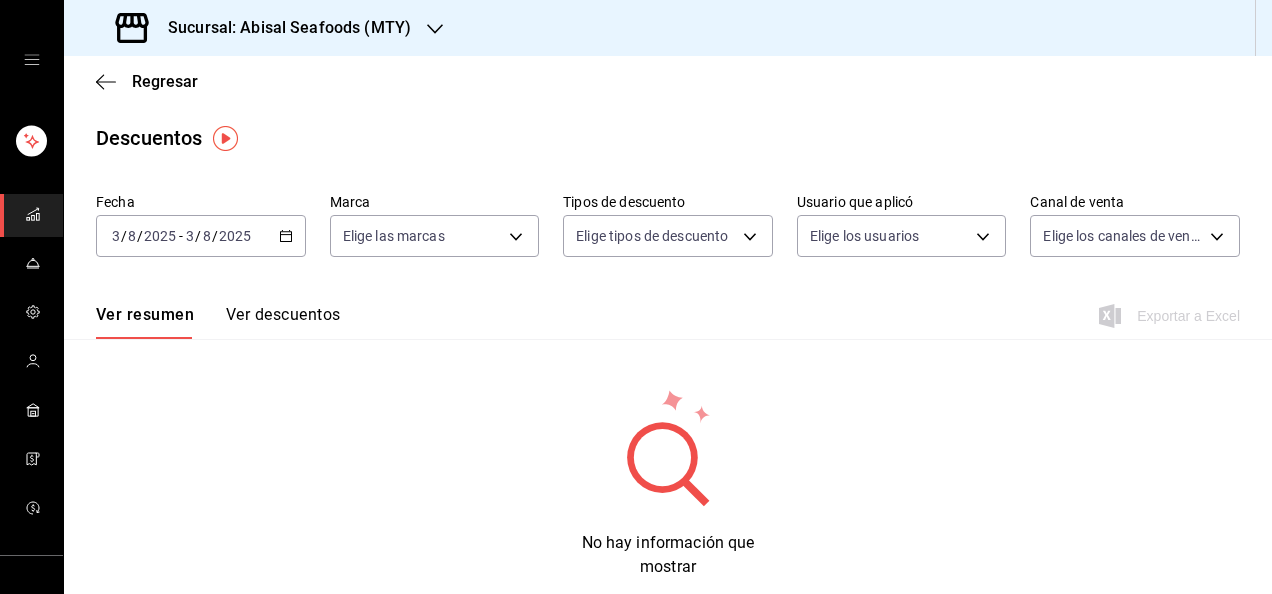 click on "Ver descuentos" at bounding box center (283, 322) 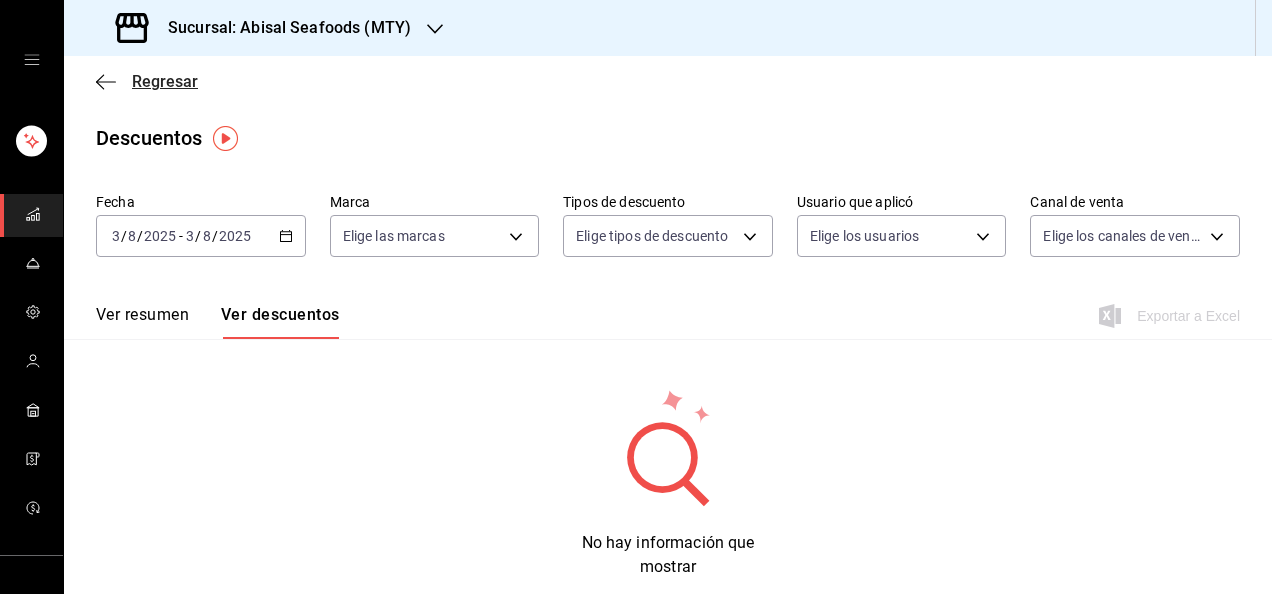 click 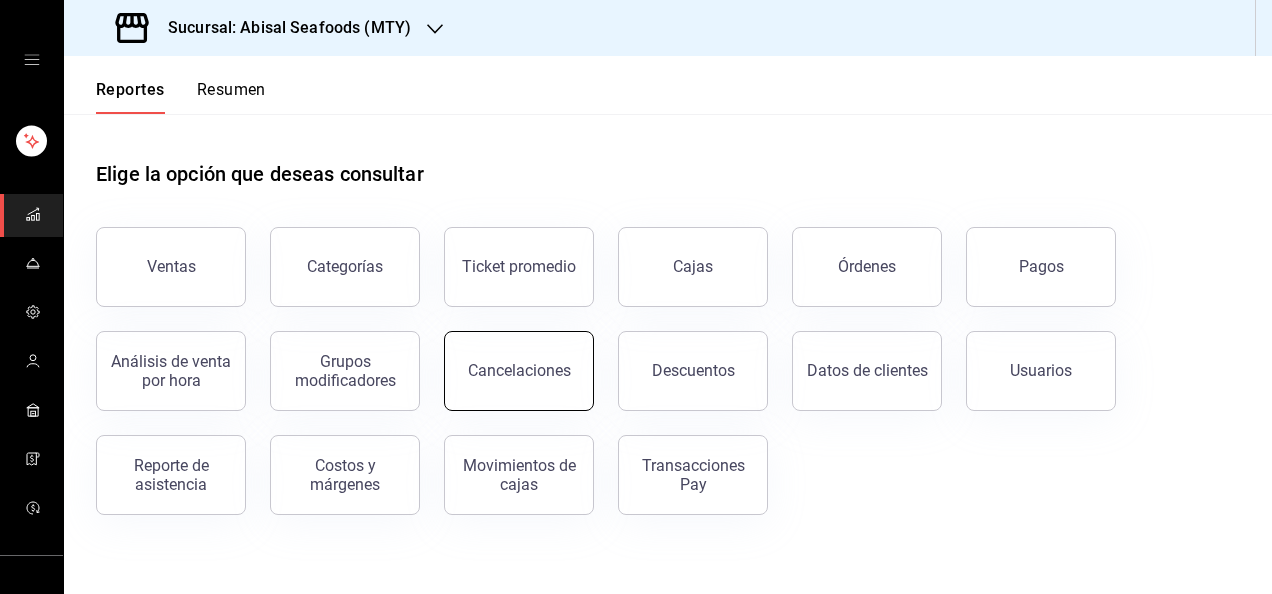 click on "Cancelaciones" at bounding box center (519, 370) 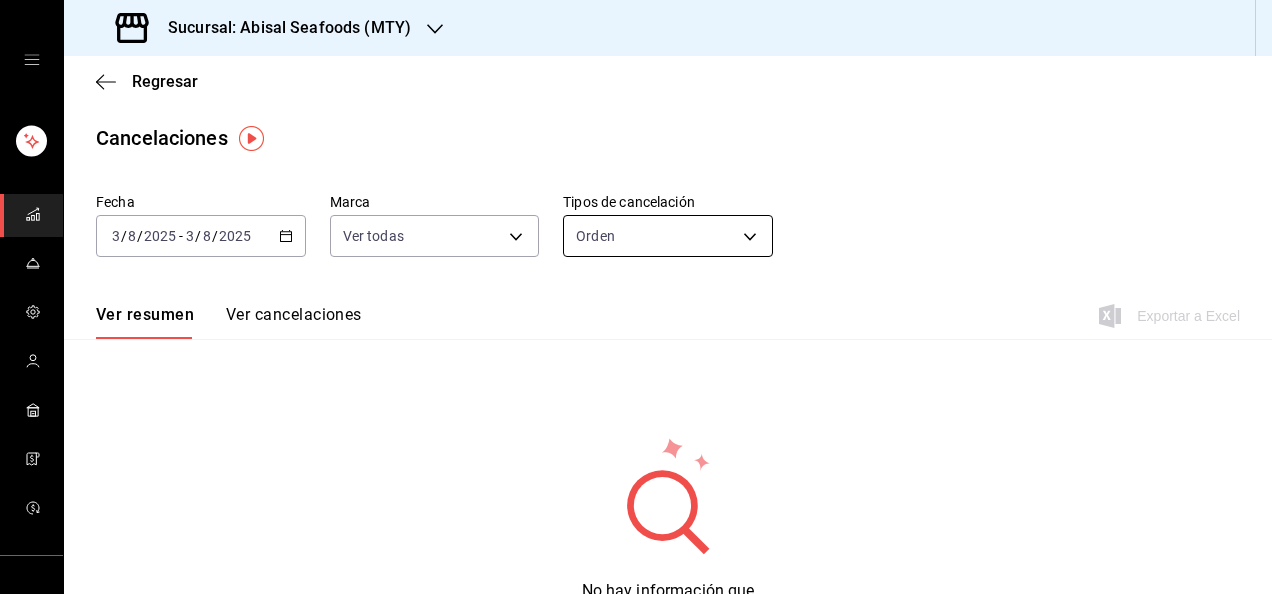 click on "Sucursal: Abisal Seafoods (MTY) Regresar Cancelaciones Fecha 2025-08-03 3 / 8 / 2025 - 2025-08-03 3 / 8 / 2025 Marca Ver todas [object Object],[object Object] Tipos de cancelación Orden ORDER Ver resumen Ver cancelaciones Exportar a Excel No hay información que mostrar GANA 1 MES GRATIS EN TU SUSCRIPCIÓN AQUÍ ¿Recuerdas cómo empezó tu restaurante?
Hoy puedes ayudar a un colega a tener el mismo cambio que tú viviste.
Recomienda Parrot directamente desde tu Portal Administrador.
Es fácil y rápido.
🎁 Por cada restaurante que se una, ganas 1 mes gratis. Ver video tutorial Ir a video Visitar centro de ayuda (81) [PHONE] soporte@[DOMAIN].io Visitar centro de ayuda (81) [PHONE] soporte@[DOMAIN].io" at bounding box center (636, 297) 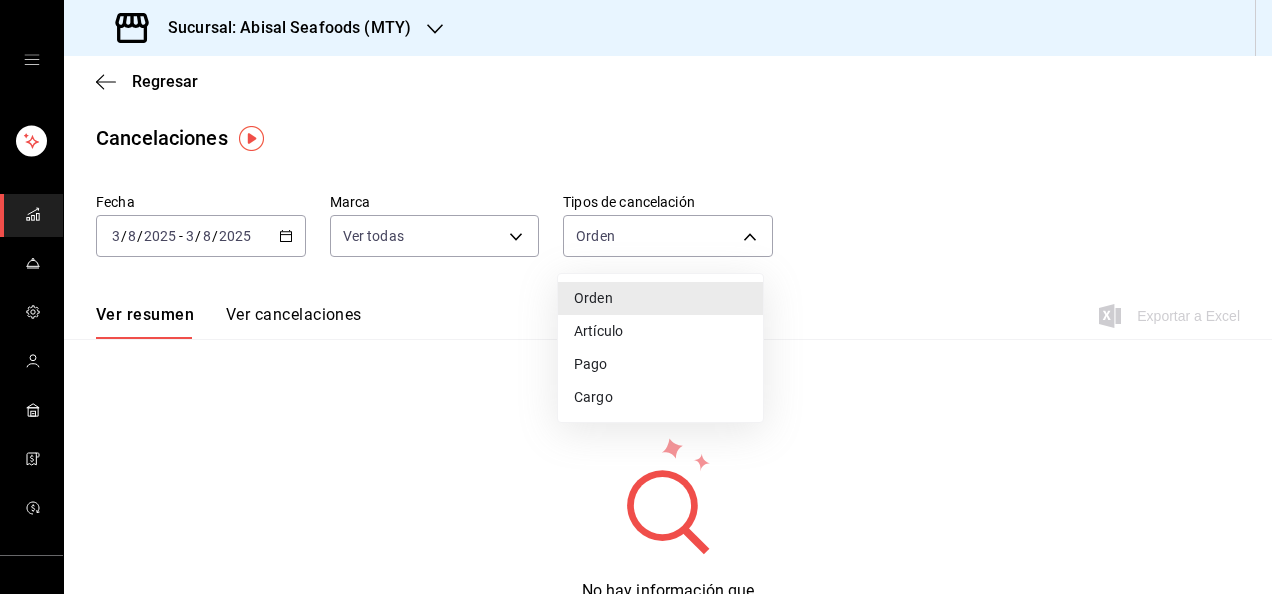 click on "Artículo" at bounding box center [660, 331] 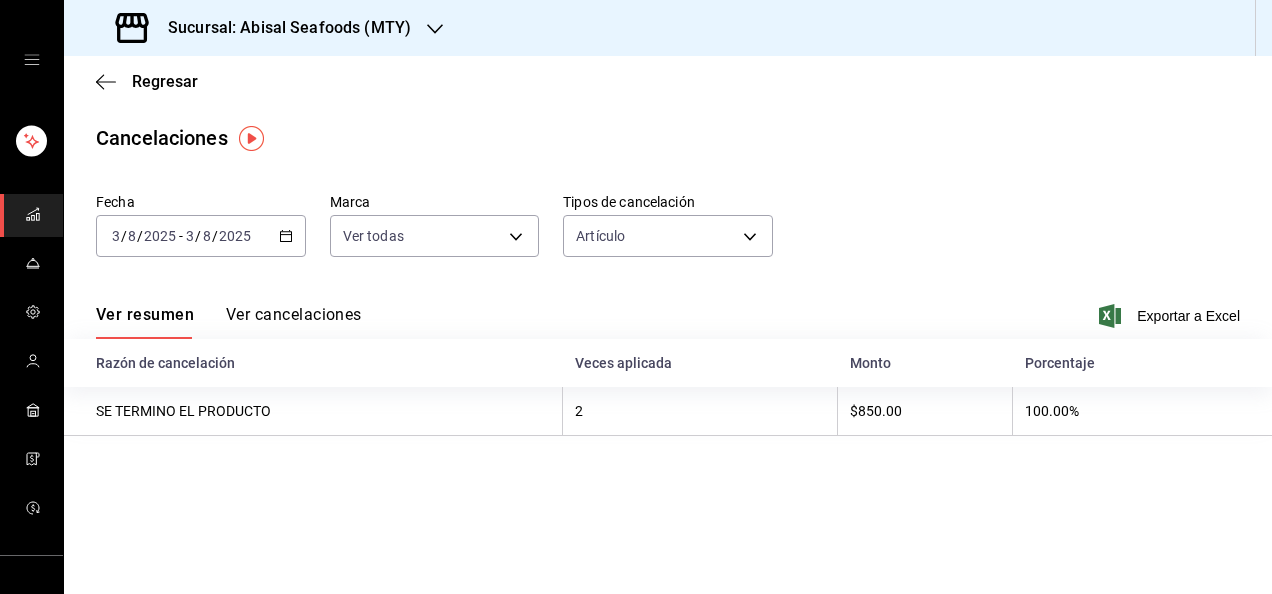 click on "Ver cancelaciones" at bounding box center [294, 322] 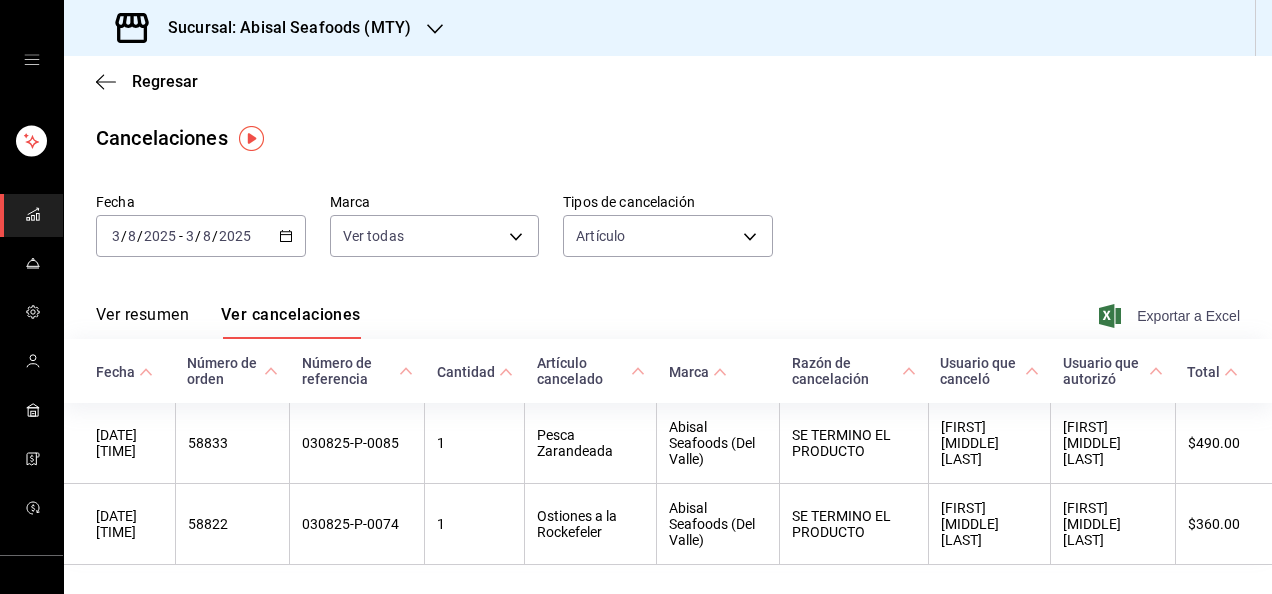 click on "Exportar a Excel" at bounding box center (1171, 316) 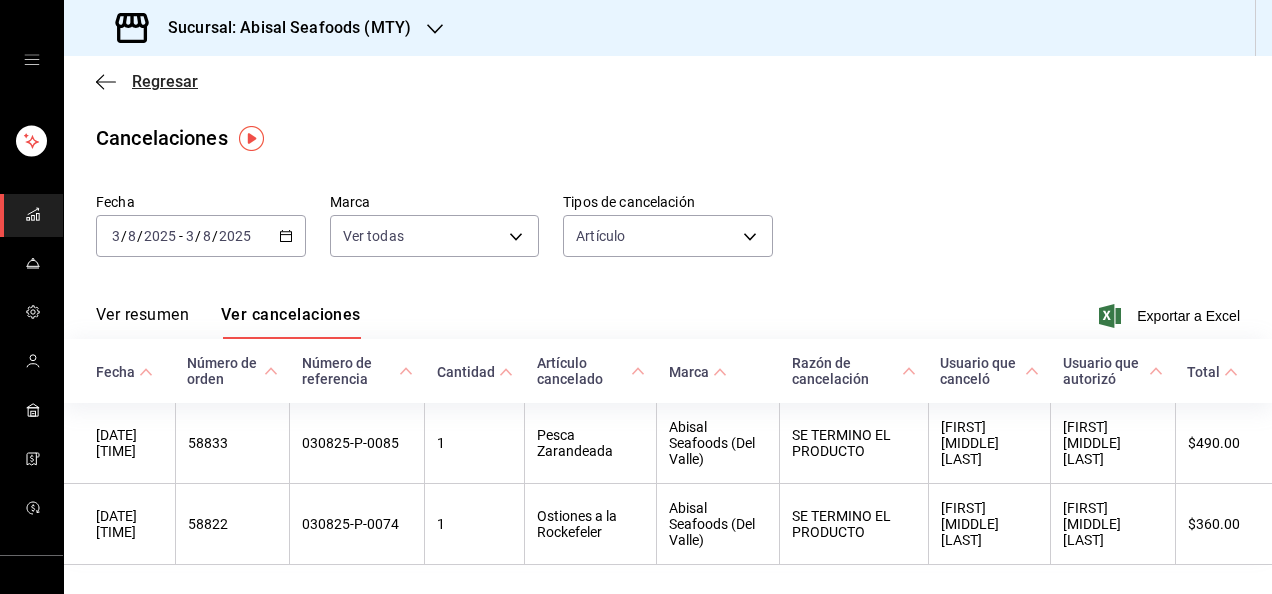 click on "Regresar" at bounding box center (165, 81) 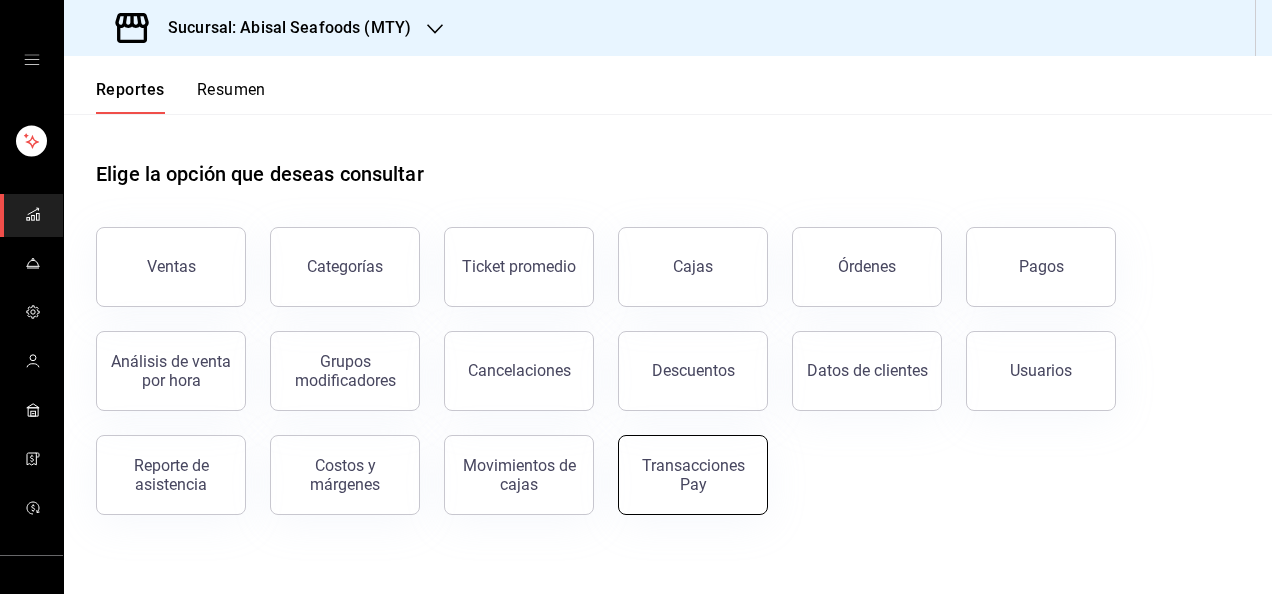 click on "Transacciones Pay" at bounding box center [693, 475] 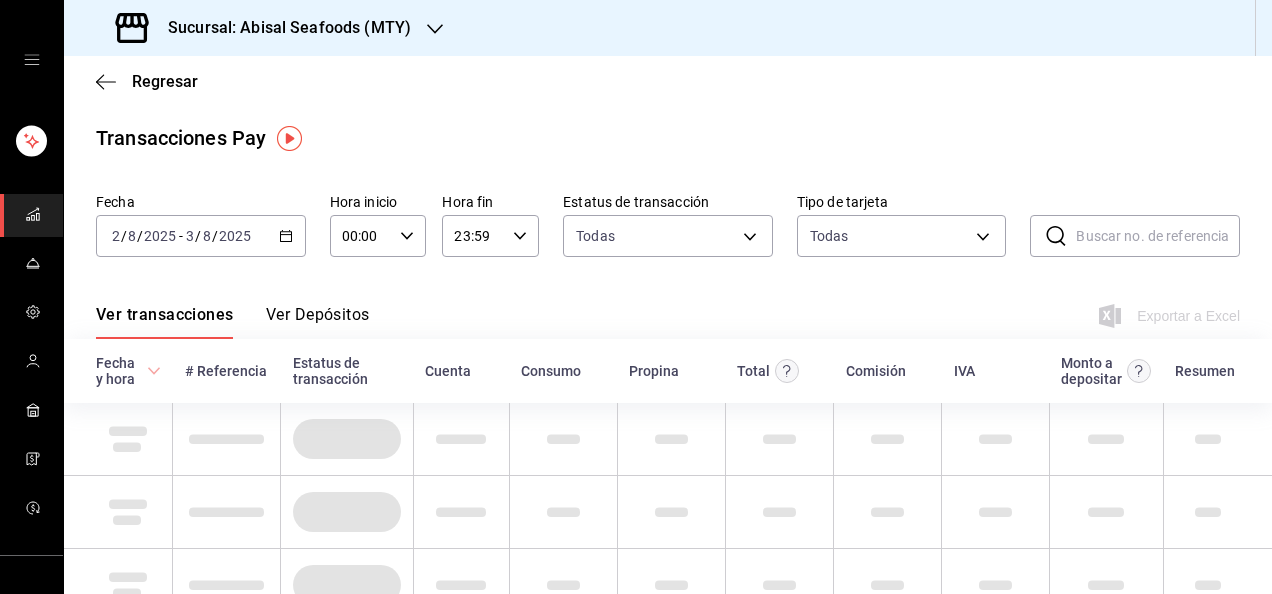 click on "2025-08-02 2 / 8 / 2025 - 2025-08-03 3 / 8 / 2025" at bounding box center [201, 236] 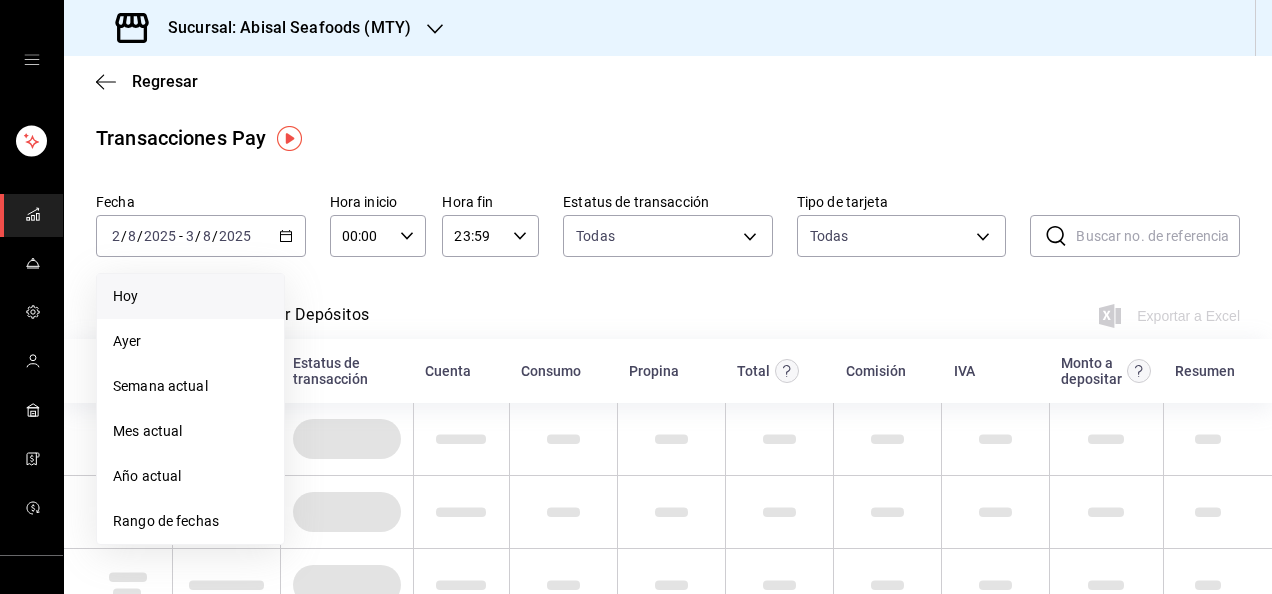 click on "Hoy" at bounding box center (190, 296) 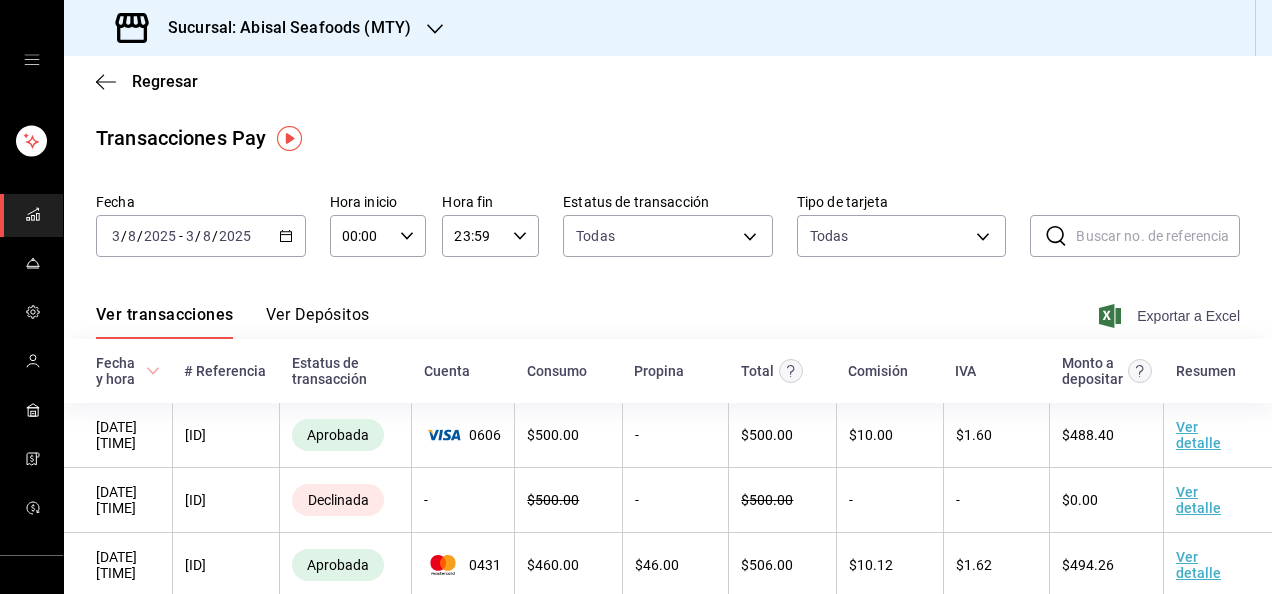 click on "Exportar a Excel" at bounding box center [1171, 316] 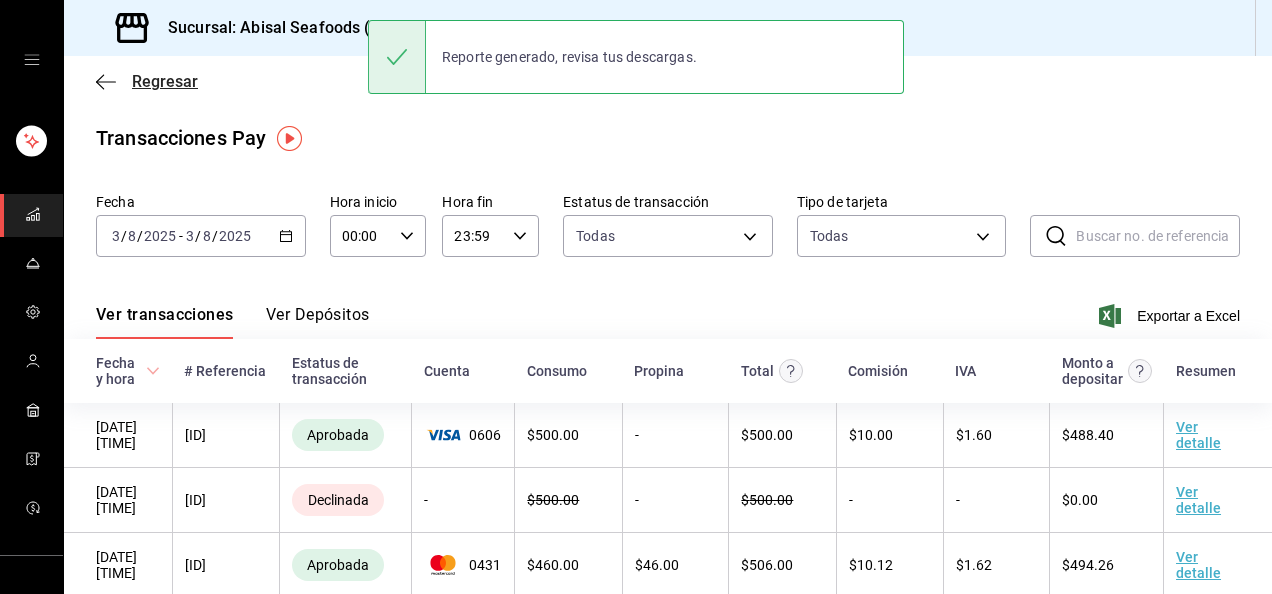 click on "Regresar" at bounding box center (165, 81) 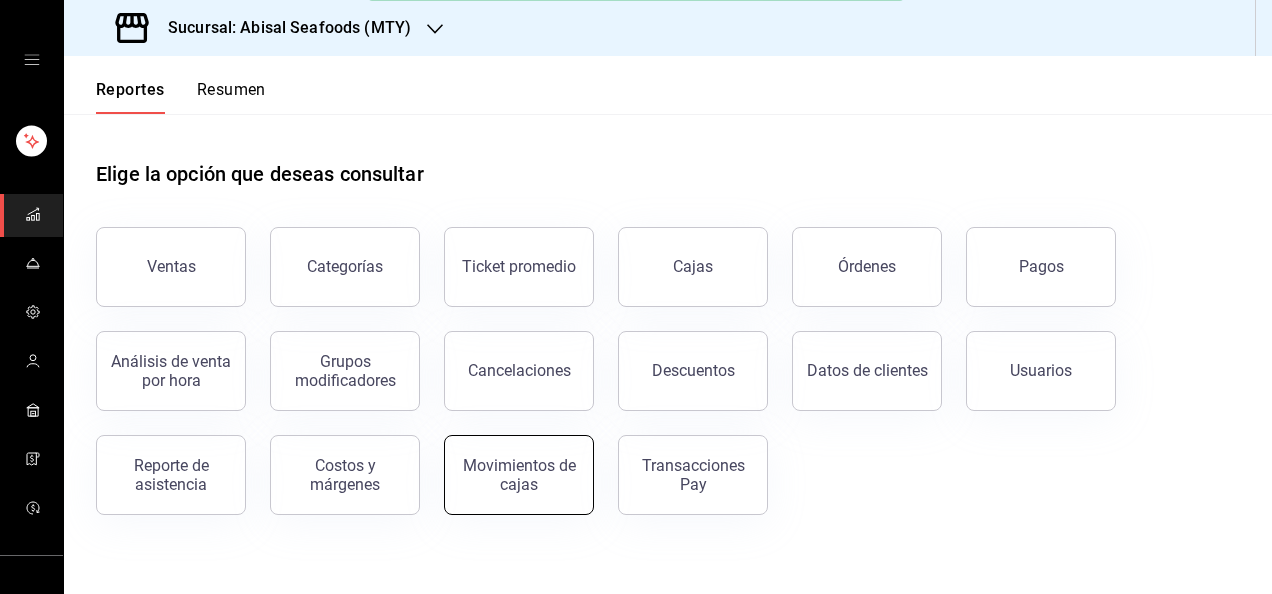 click on "Movimientos de cajas" at bounding box center [519, 475] 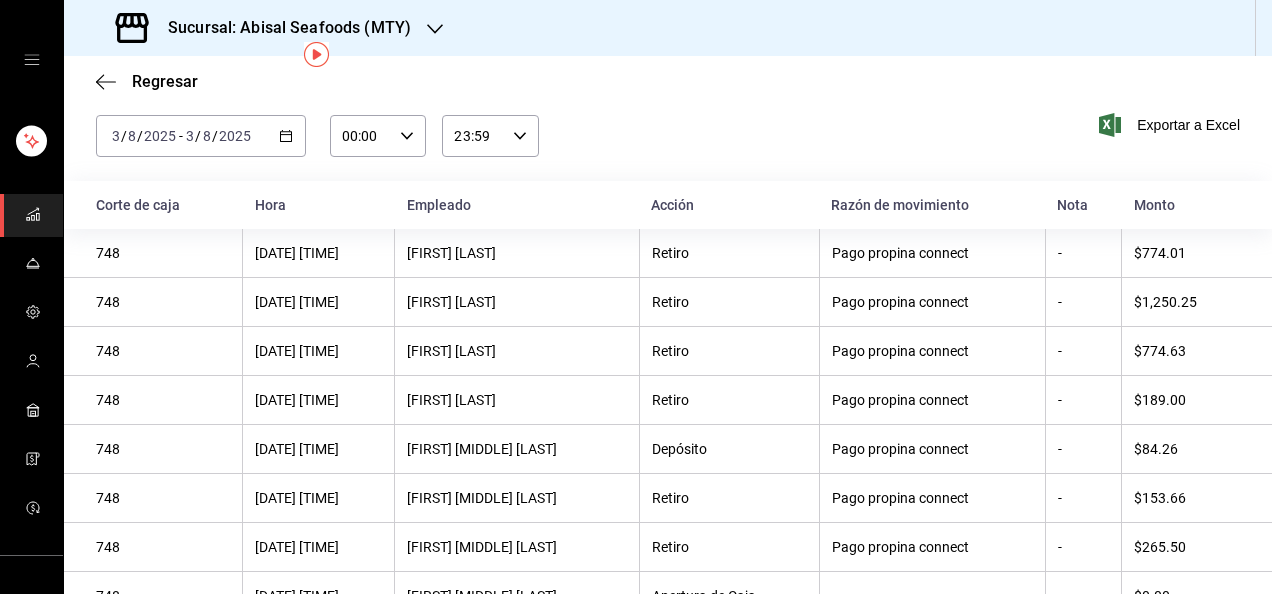 scroll, scrollTop: 84, scrollLeft: 0, axis: vertical 